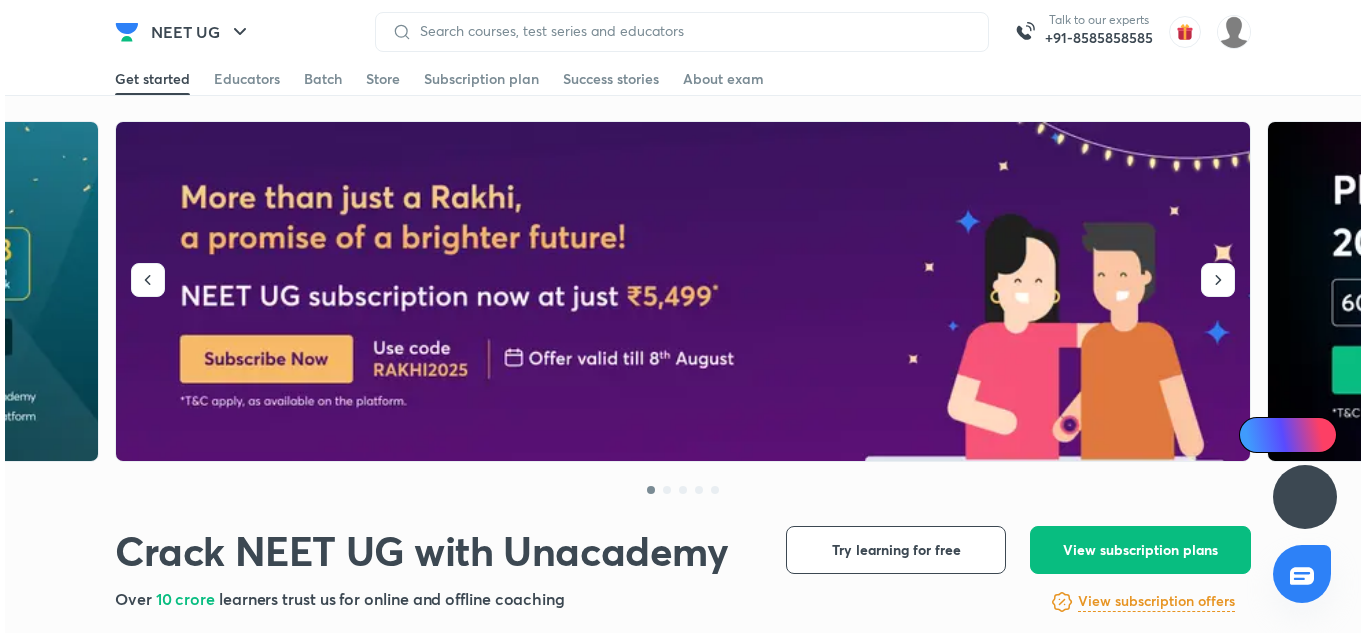scroll, scrollTop: 0, scrollLeft: 0, axis: both 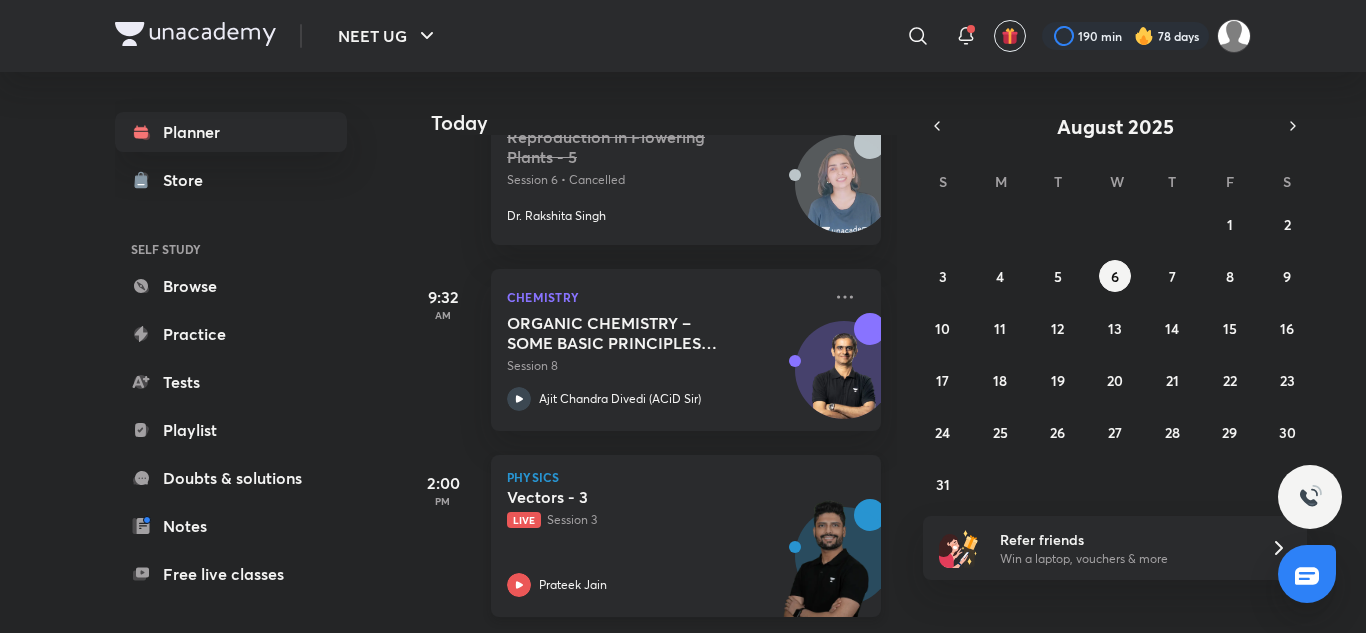 click on "Vectors - 3 Live Session 3 [FIRST] [LAST]" at bounding box center [664, 542] 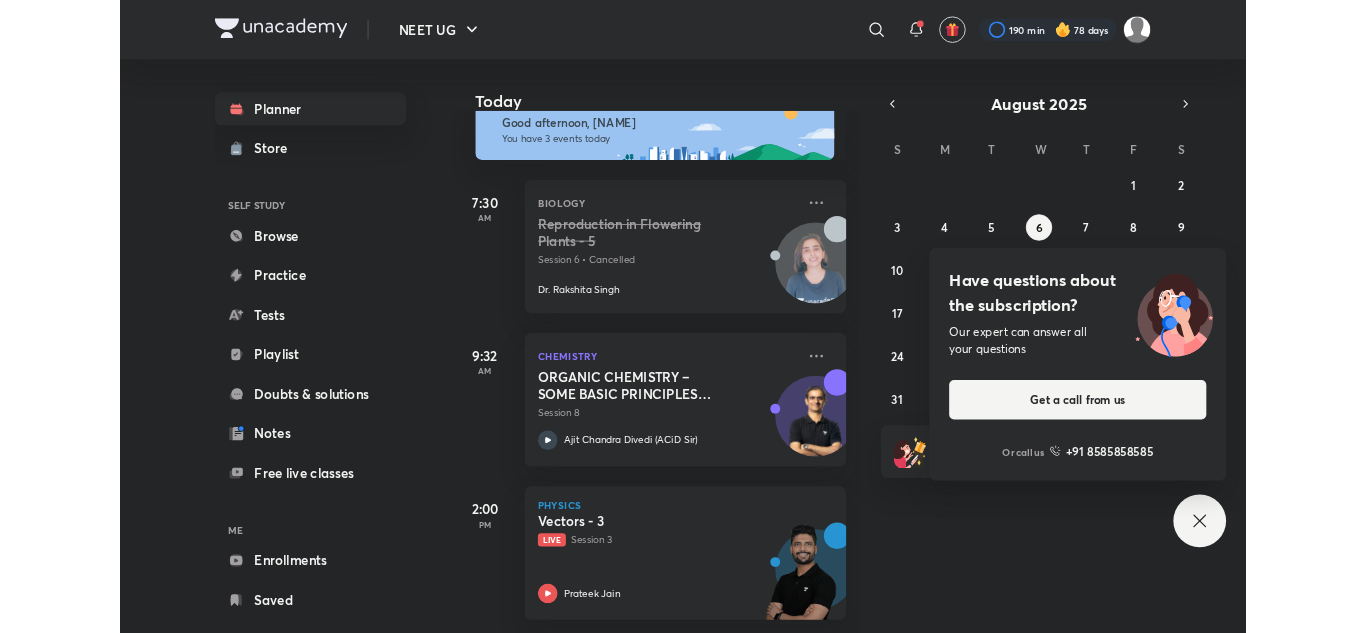 scroll, scrollTop: 49, scrollLeft: 0, axis: vertical 